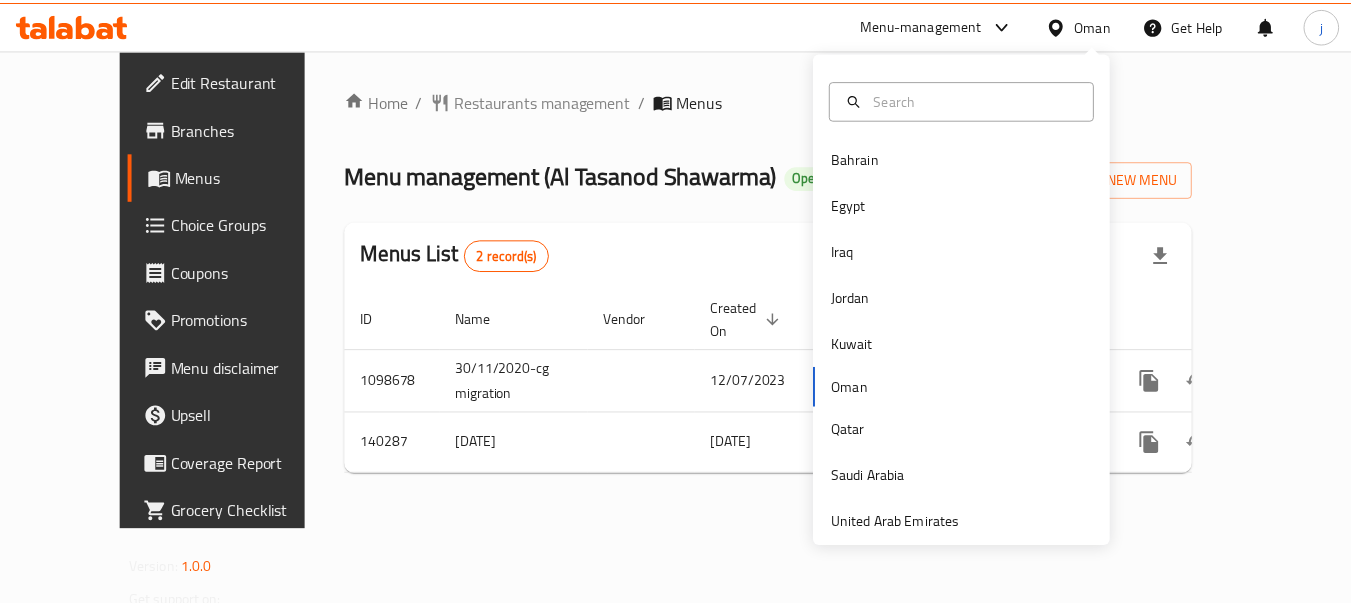 scroll, scrollTop: 0, scrollLeft: 0, axis: both 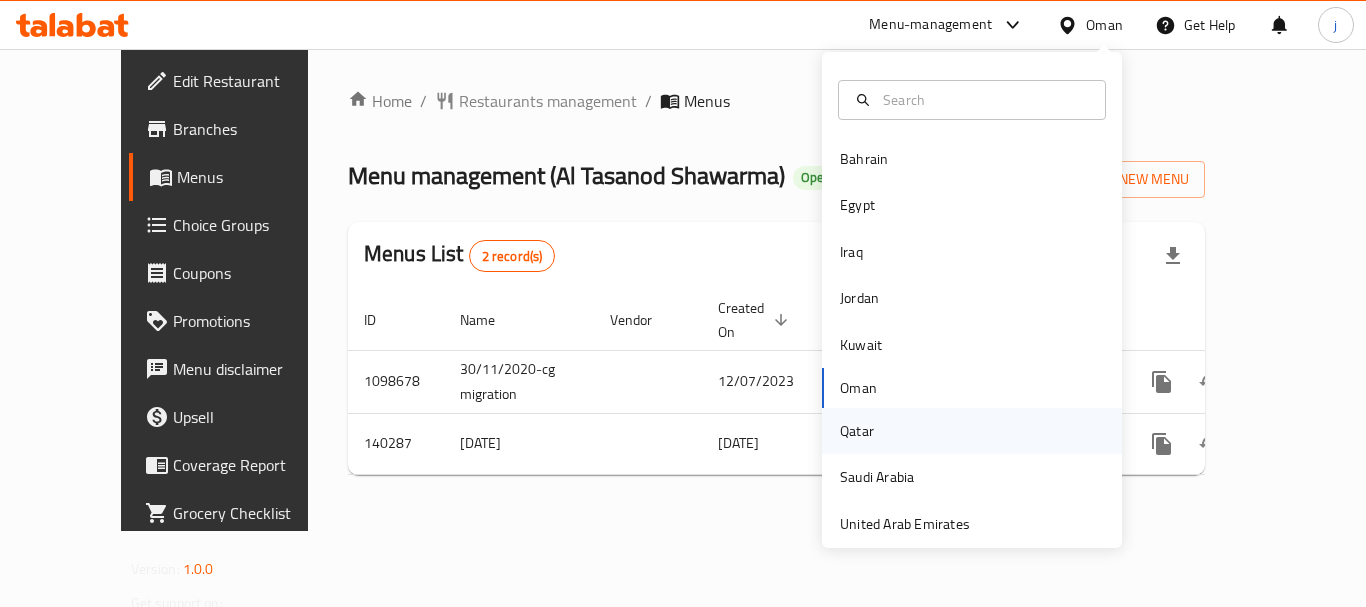 click on "Qatar" at bounding box center (972, 431) 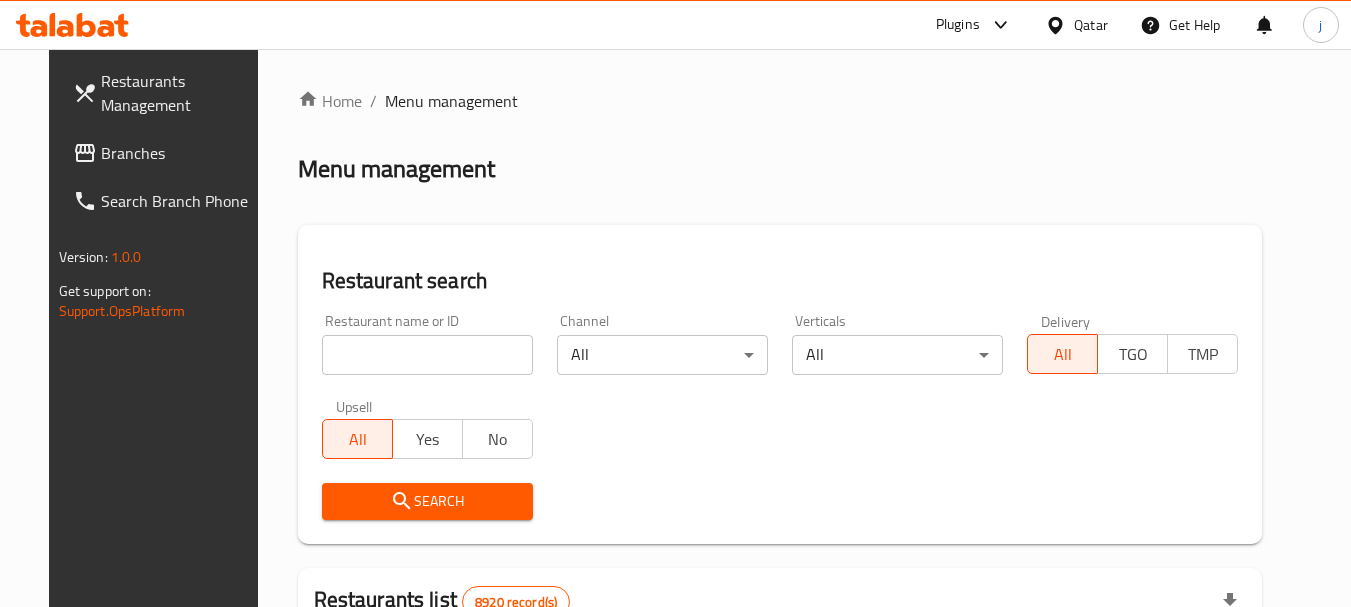 click on "Branches" at bounding box center [180, 153] 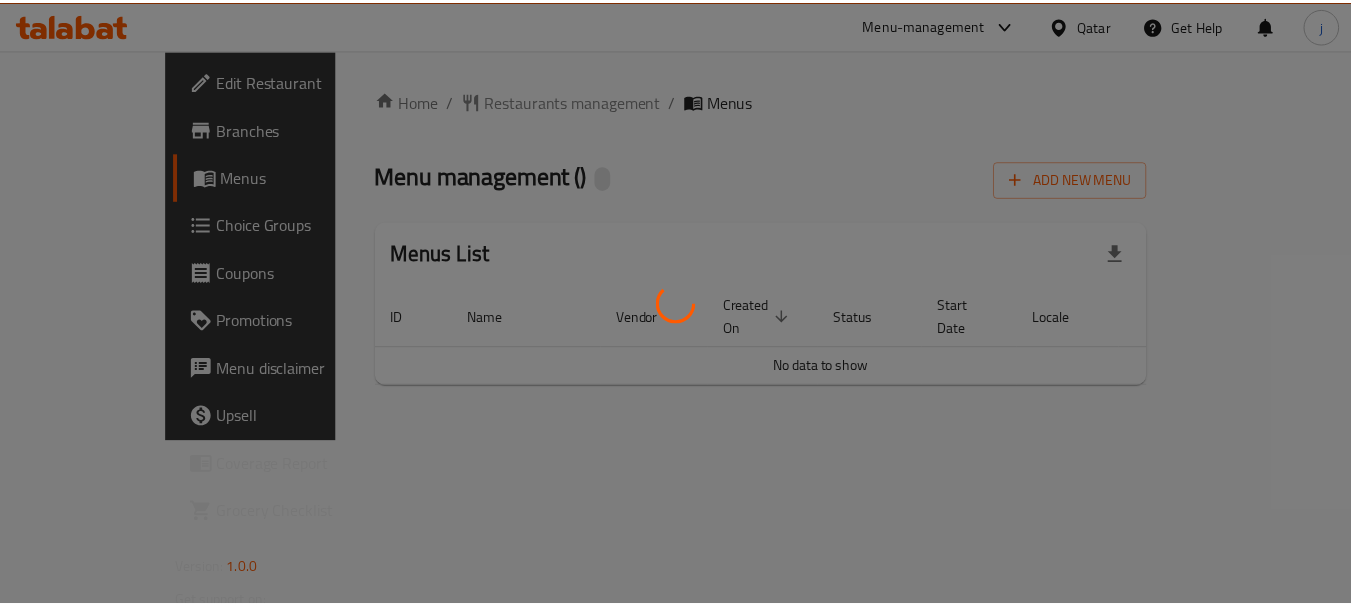 scroll, scrollTop: 0, scrollLeft: 0, axis: both 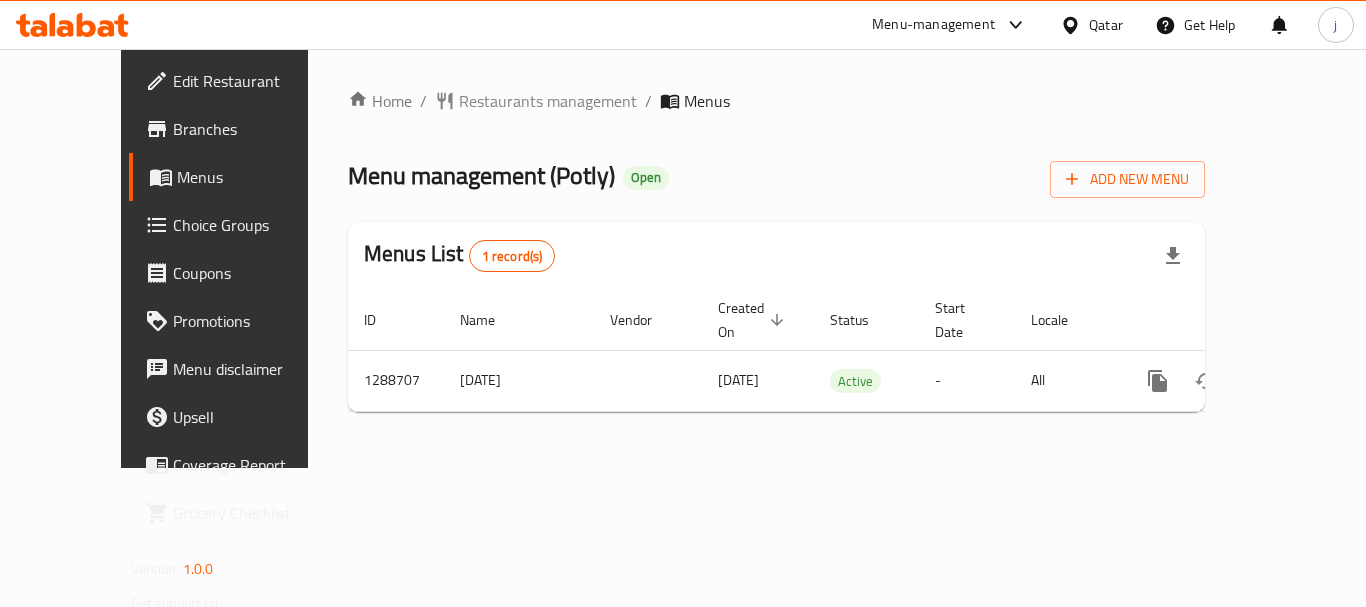 click on "Qatar" at bounding box center (1106, 25) 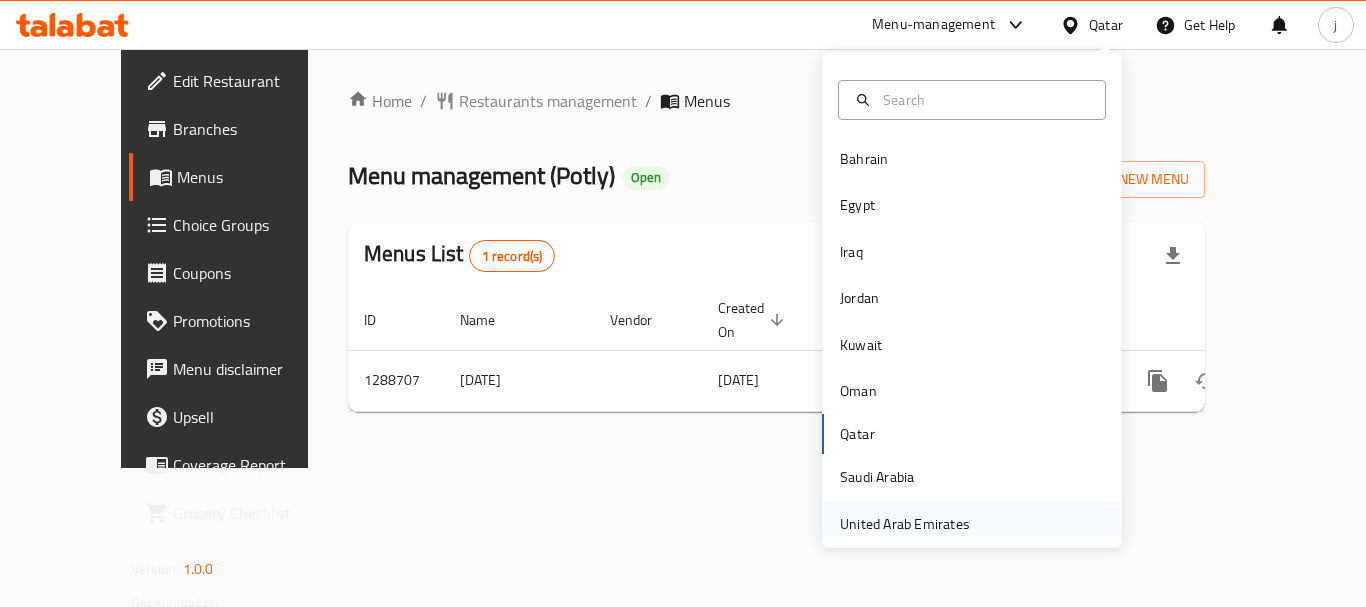 click on "United Arab Emirates" at bounding box center (905, 524) 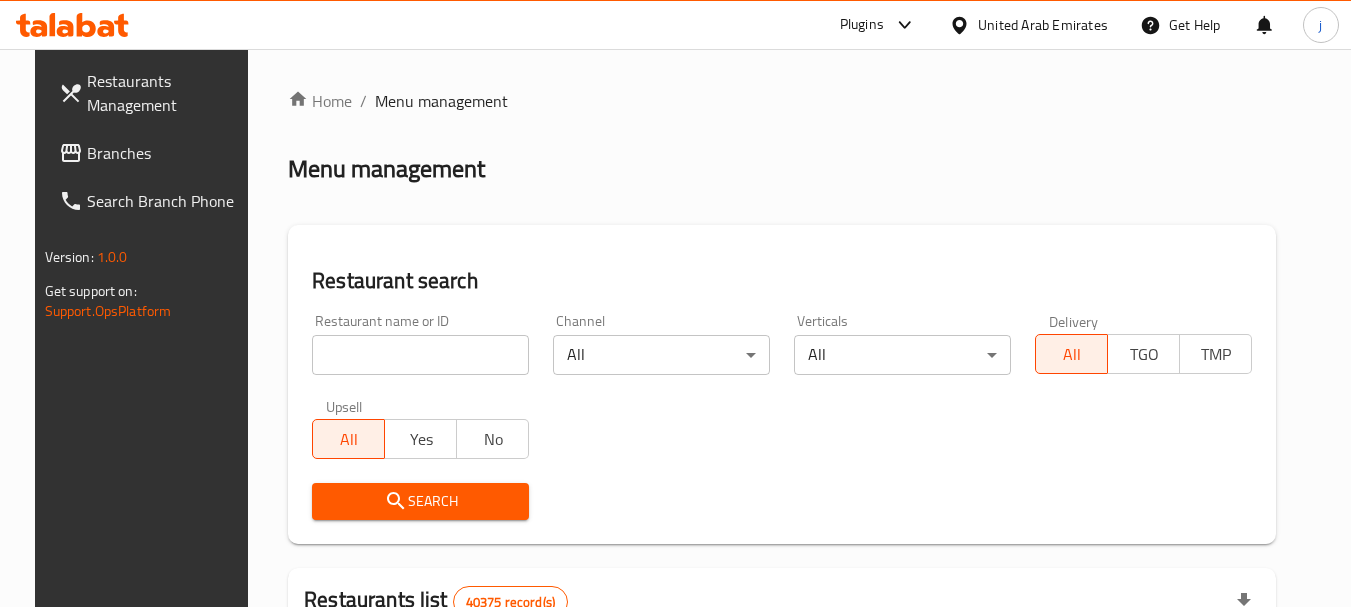 click on "Branches" at bounding box center [166, 153] 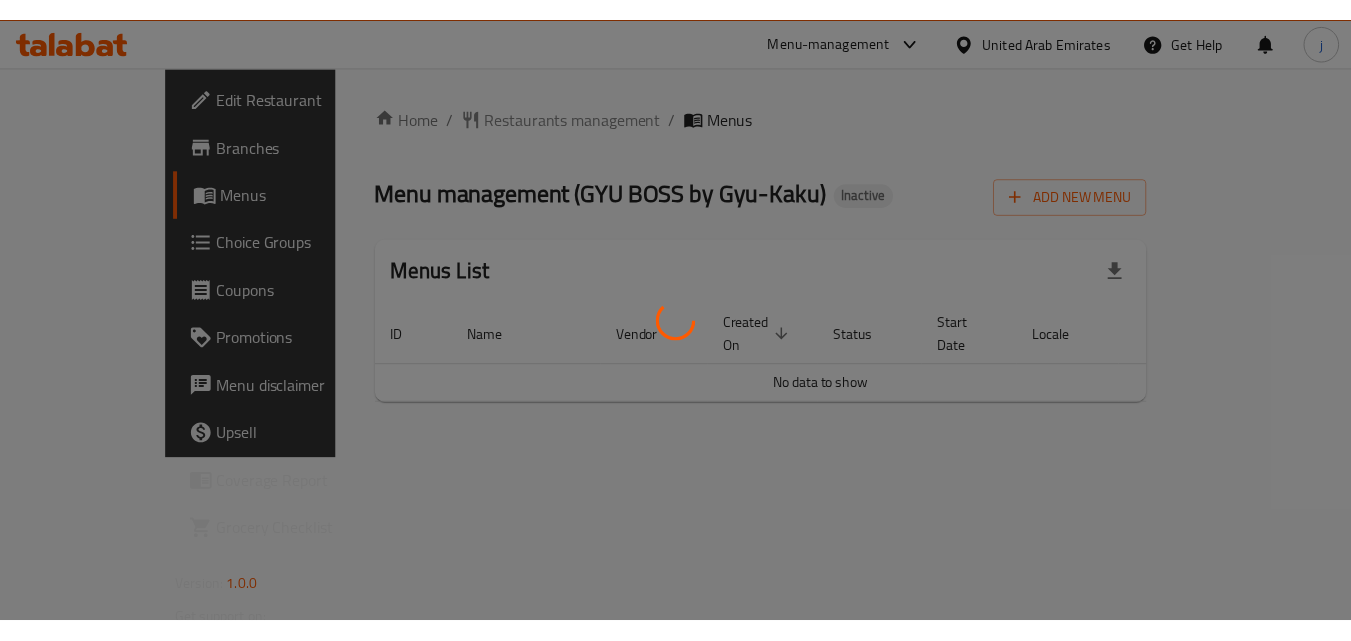 scroll, scrollTop: 0, scrollLeft: 0, axis: both 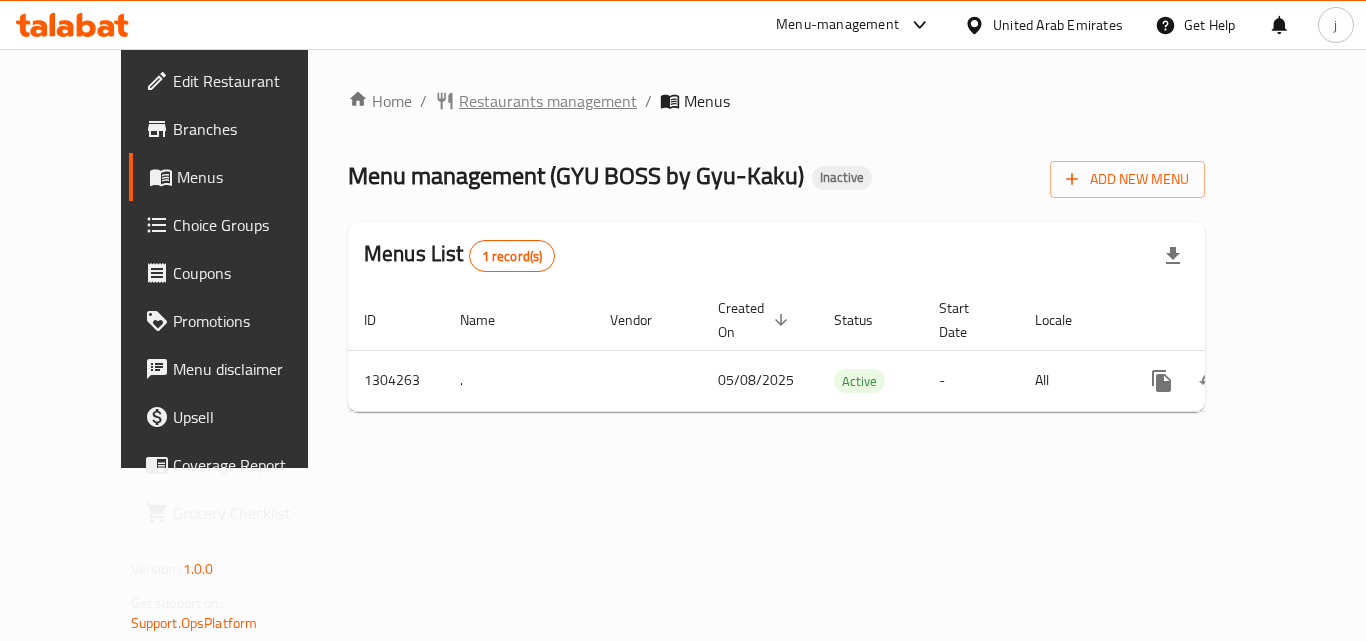 click on "Restaurants management" at bounding box center [548, 101] 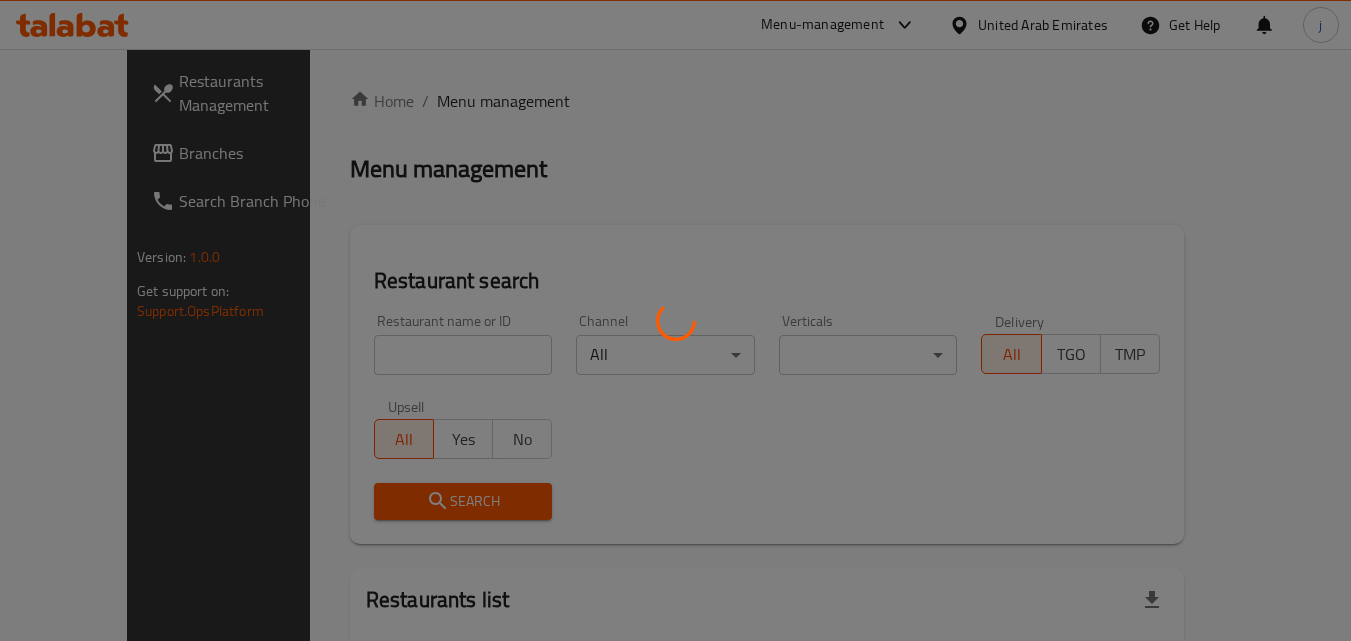 drag, startPoint x: 84, startPoint y: 160, endPoint x: 13, endPoint y: 178, distance: 73.24616 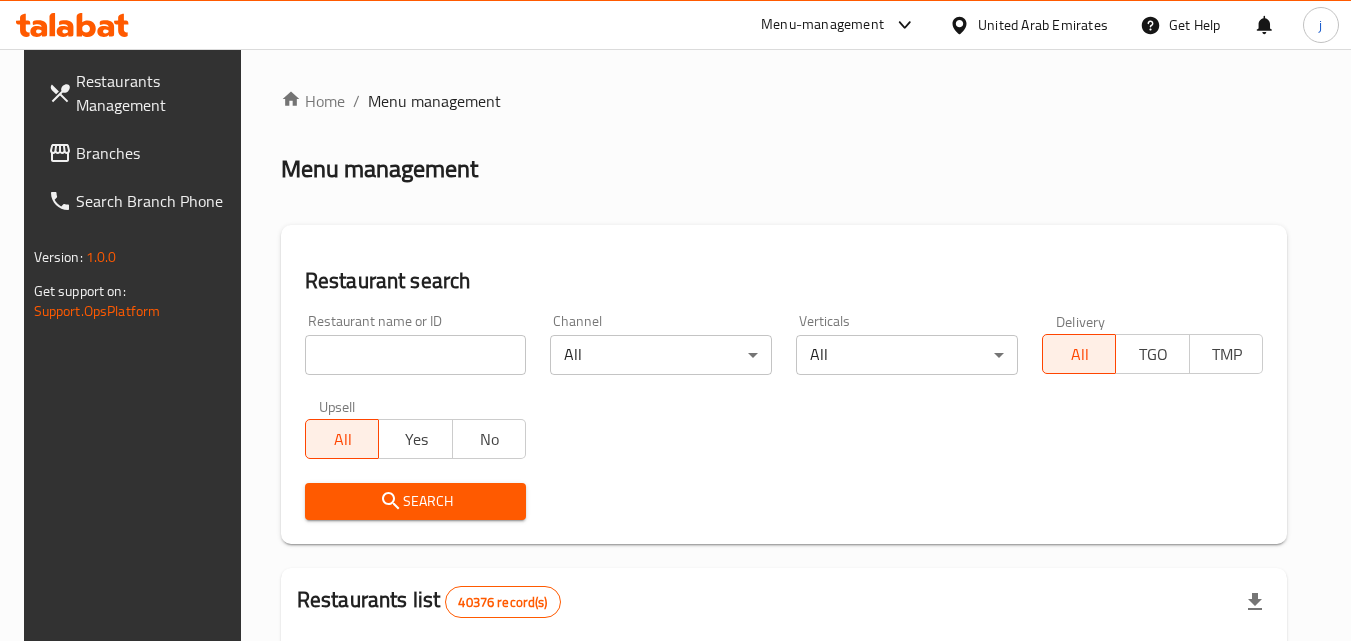 click on "Branches" at bounding box center (155, 153) 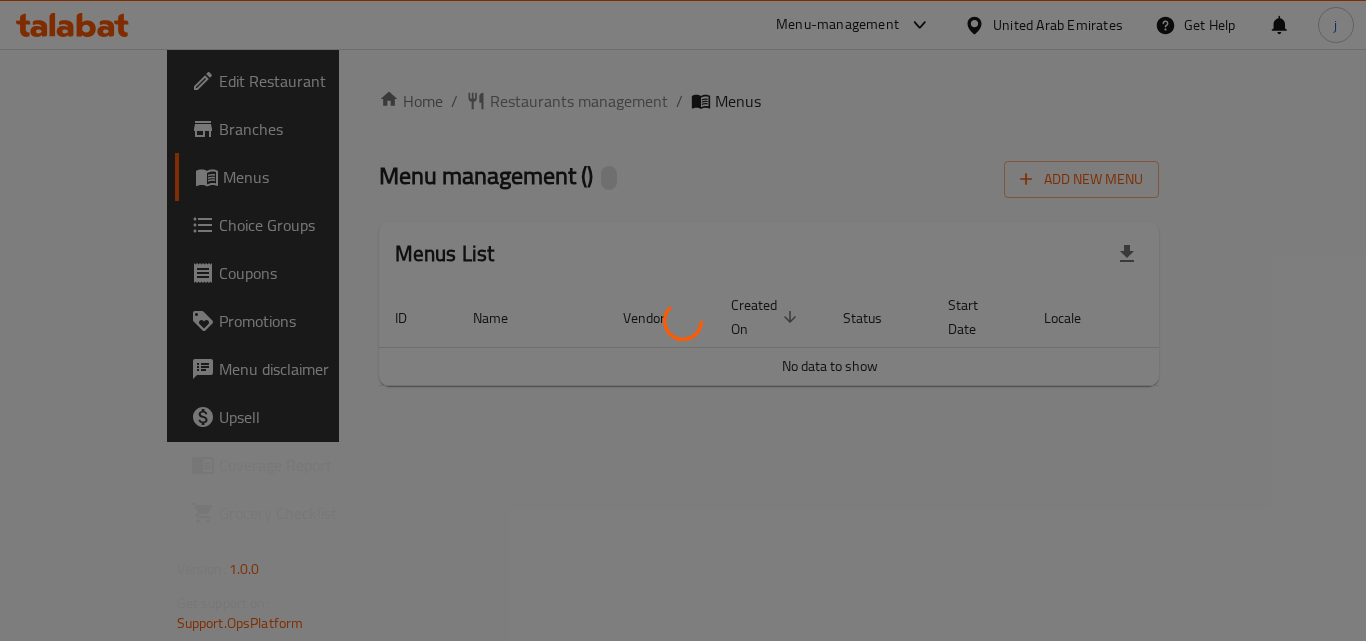 scroll, scrollTop: 0, scrollLeft: 0, axis: both 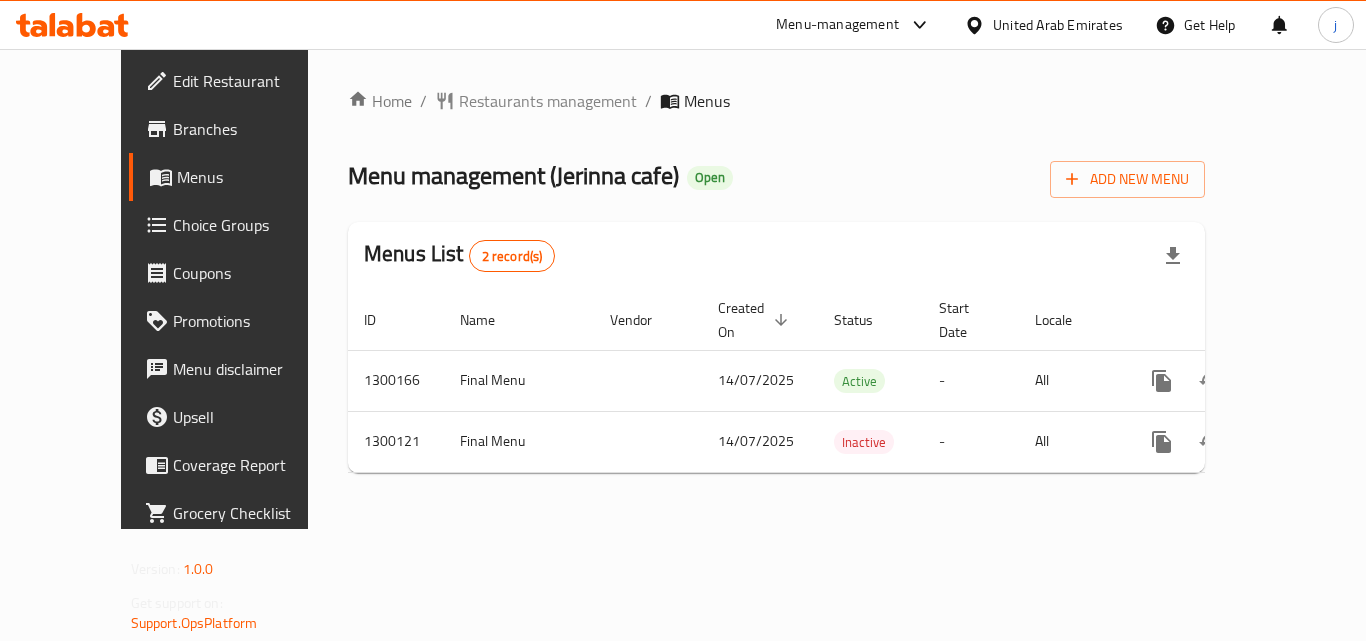 click on "United Arab Emirates" at bounding box center (1058, 25) 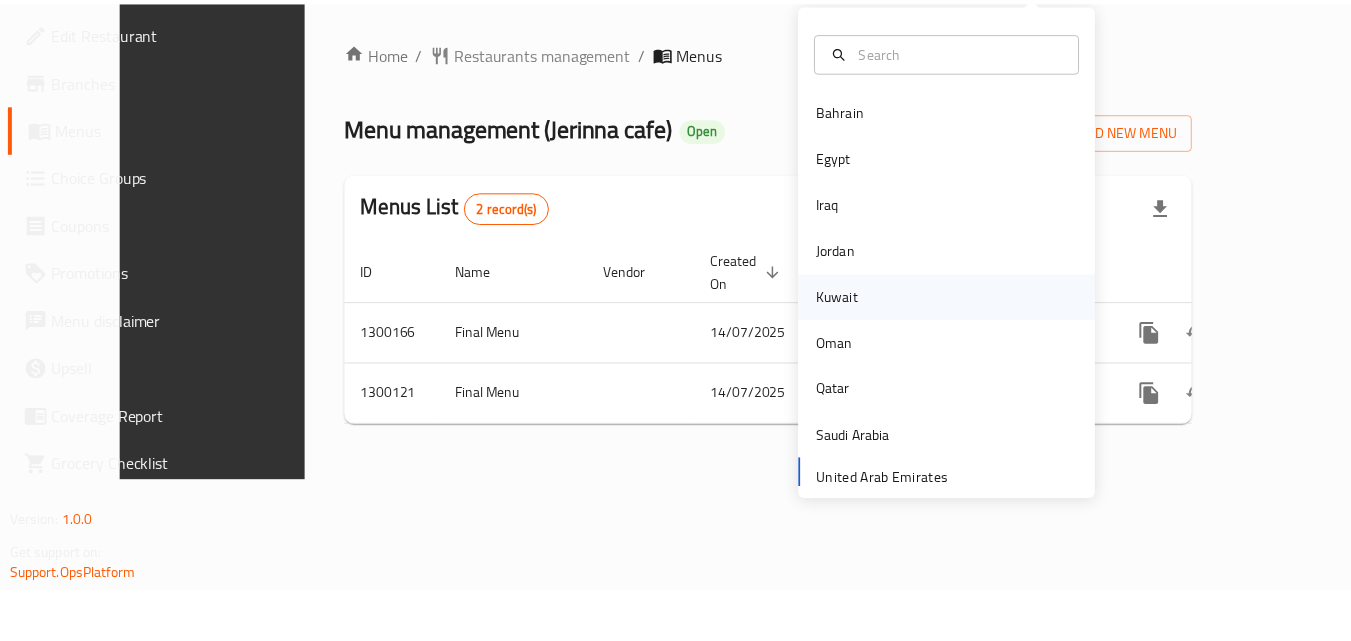scroll, scrollTop: 0, scrollLeft: 0, axis: both 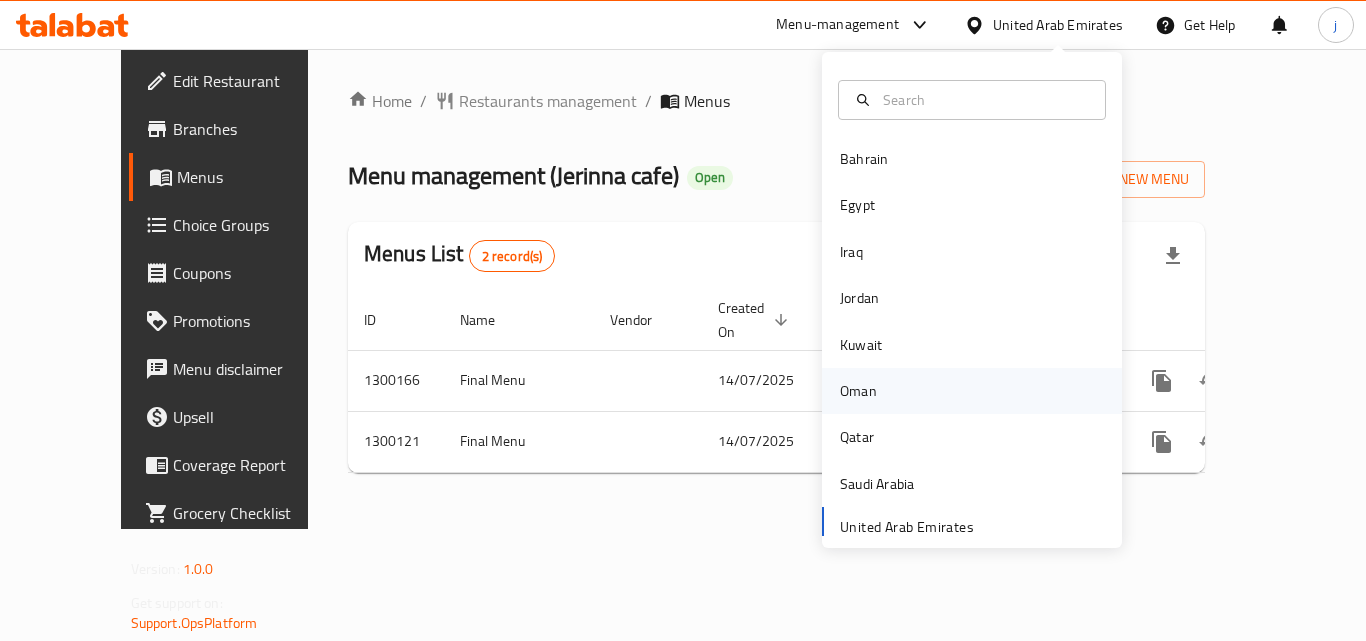 click on "Oman" at bounding box center [858, 391] 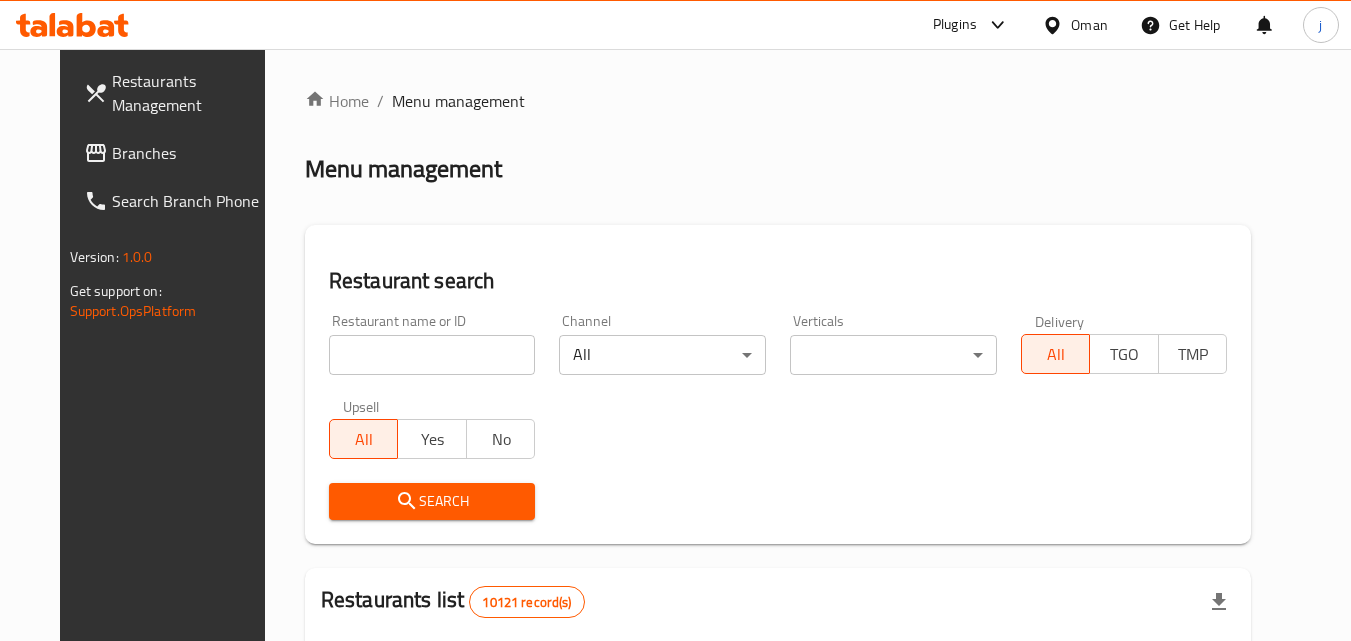 click at bounding box center (1056, 25) 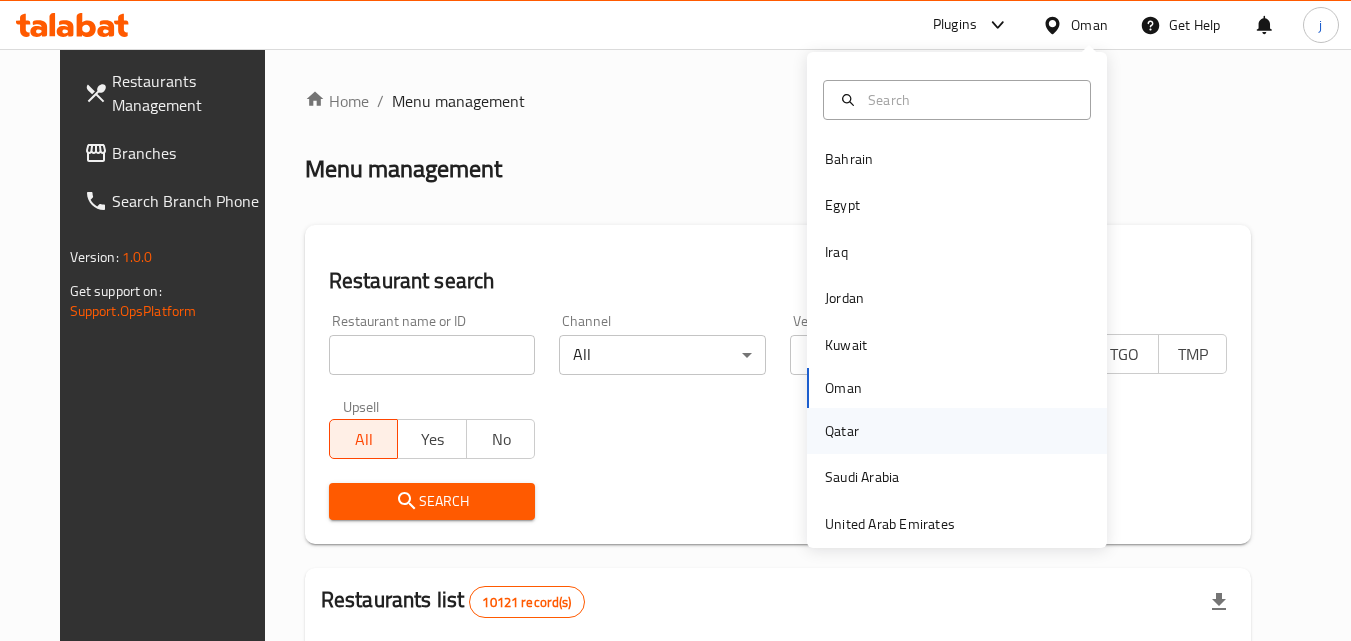 click on "Qatar" at bounding box center (842, 431) 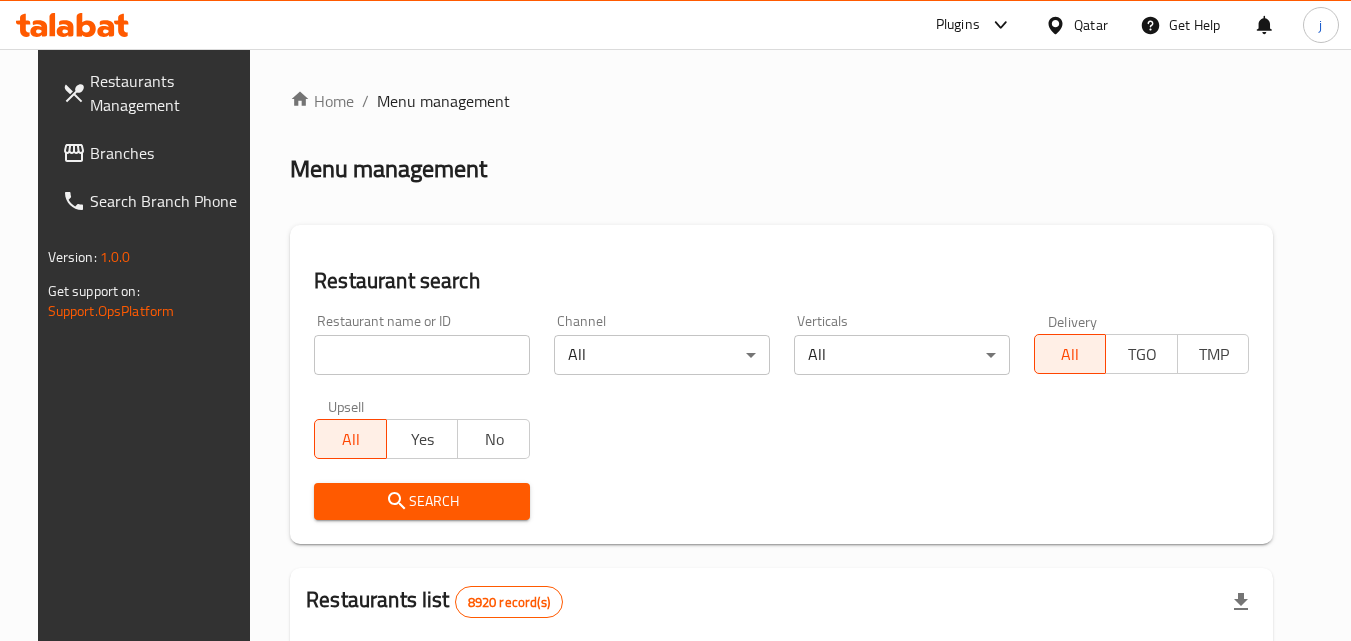 click on "Branches" at bounding box center (169, 153) 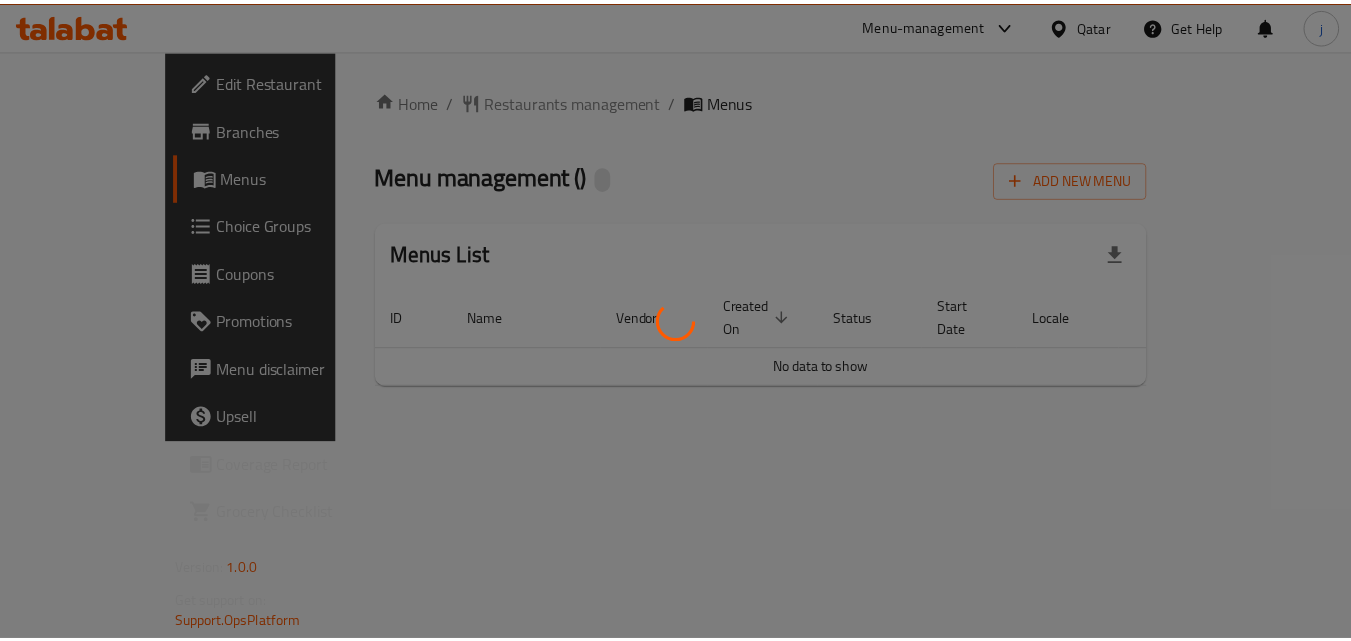 scroll, scrollTop: 0, scrollLeft: 0, axis: both 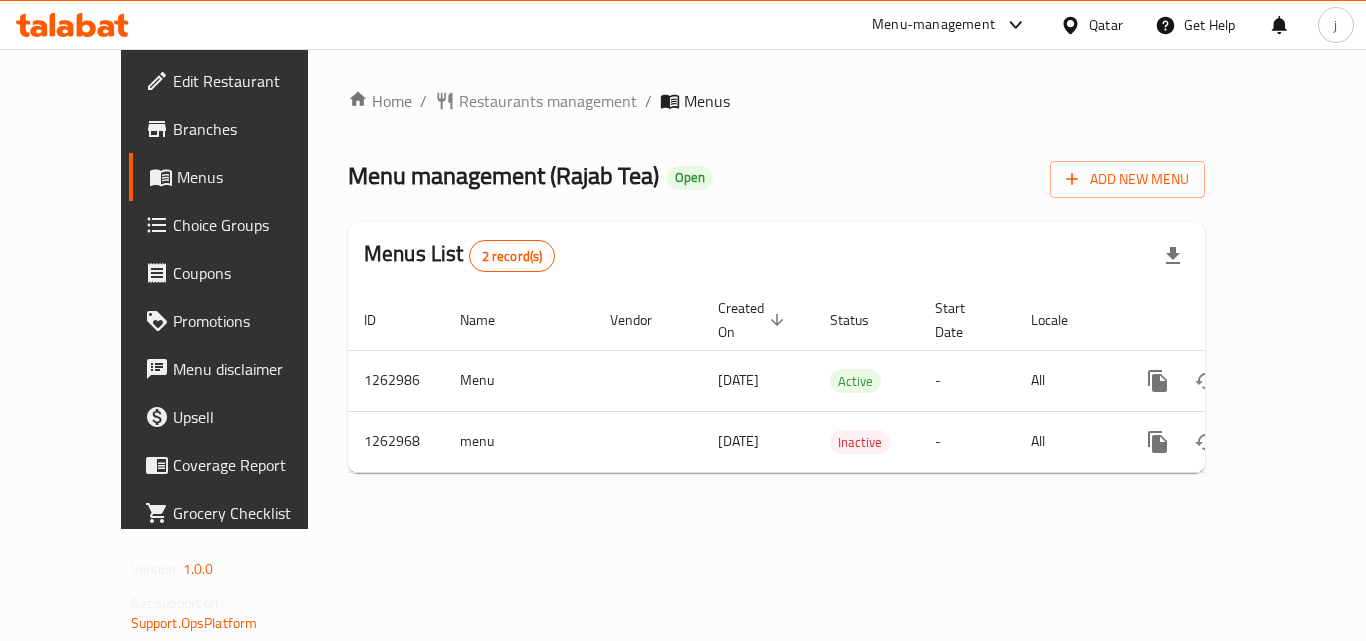 click on "Qatar" at bounding box center (1106, 25) 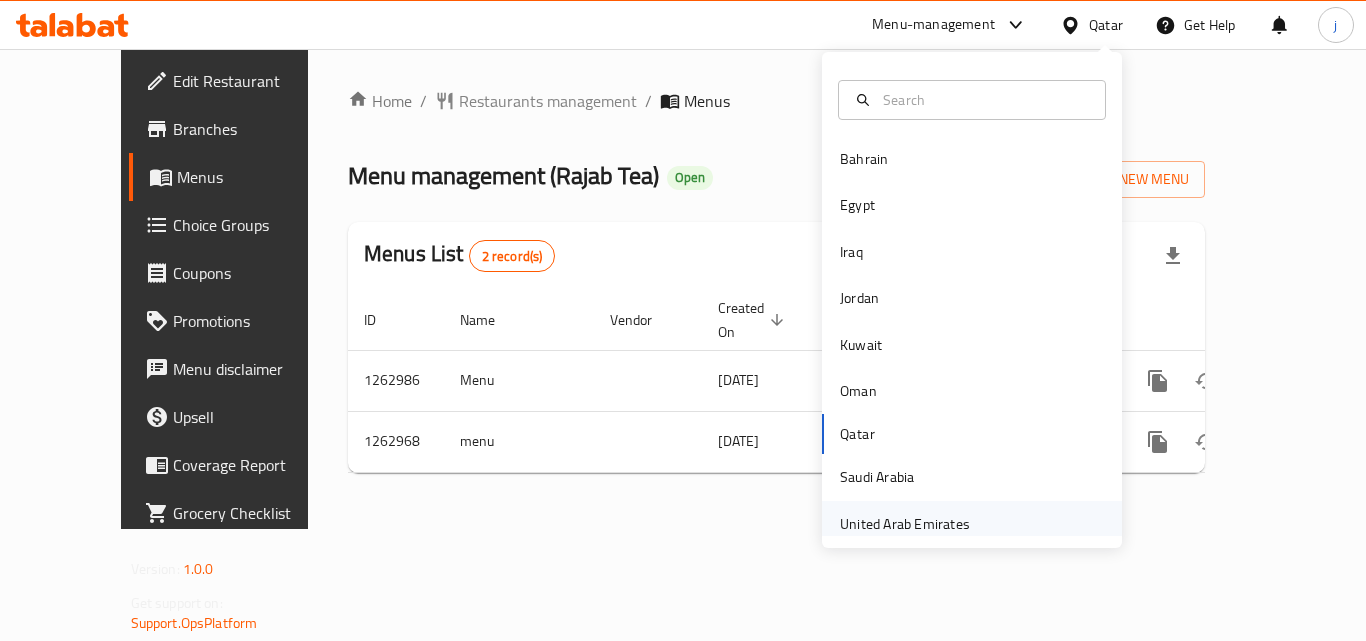 click on "United Arab Emirates" at bounding box center [905, 524] 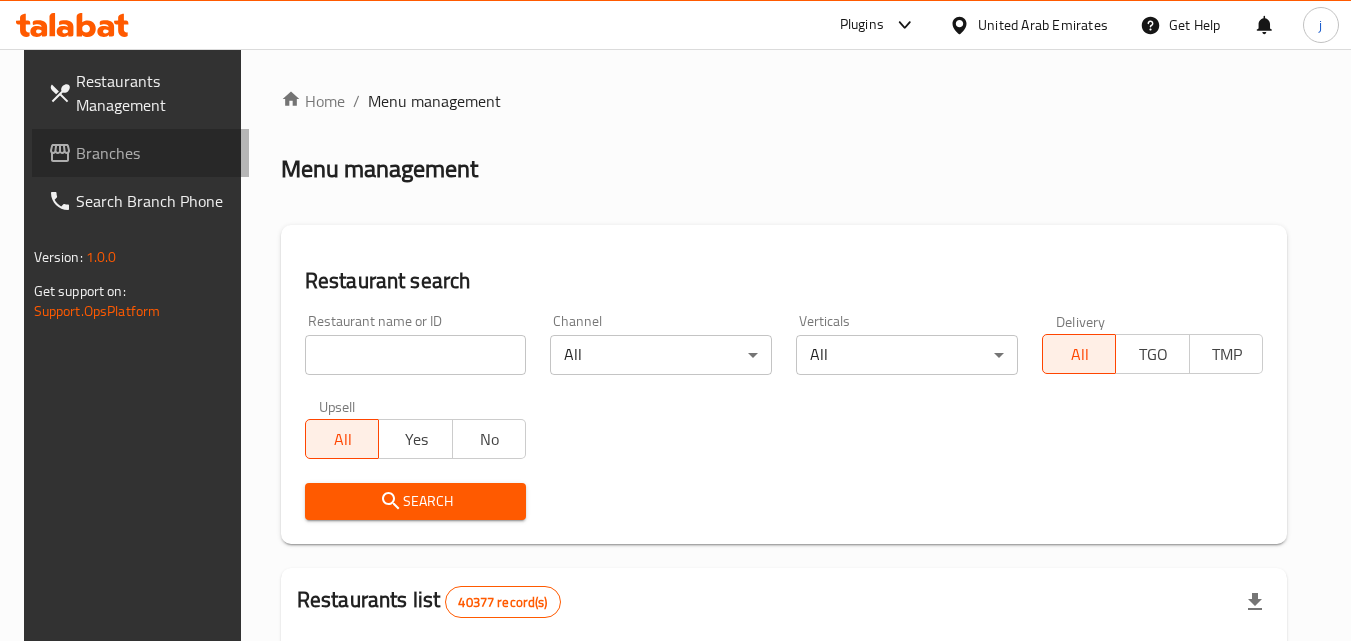 click on "Branches" at bounding box center [155, 153] 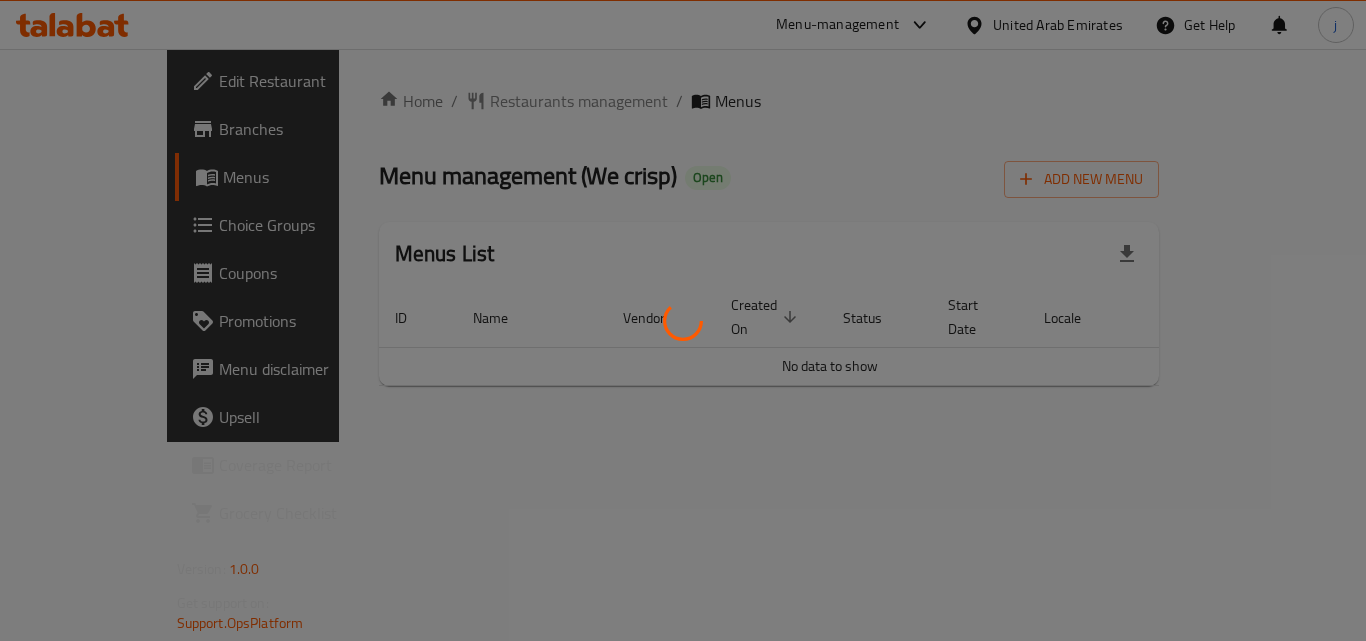 scroll, scrollTop: 0, scrollLeft: 0, axis: both 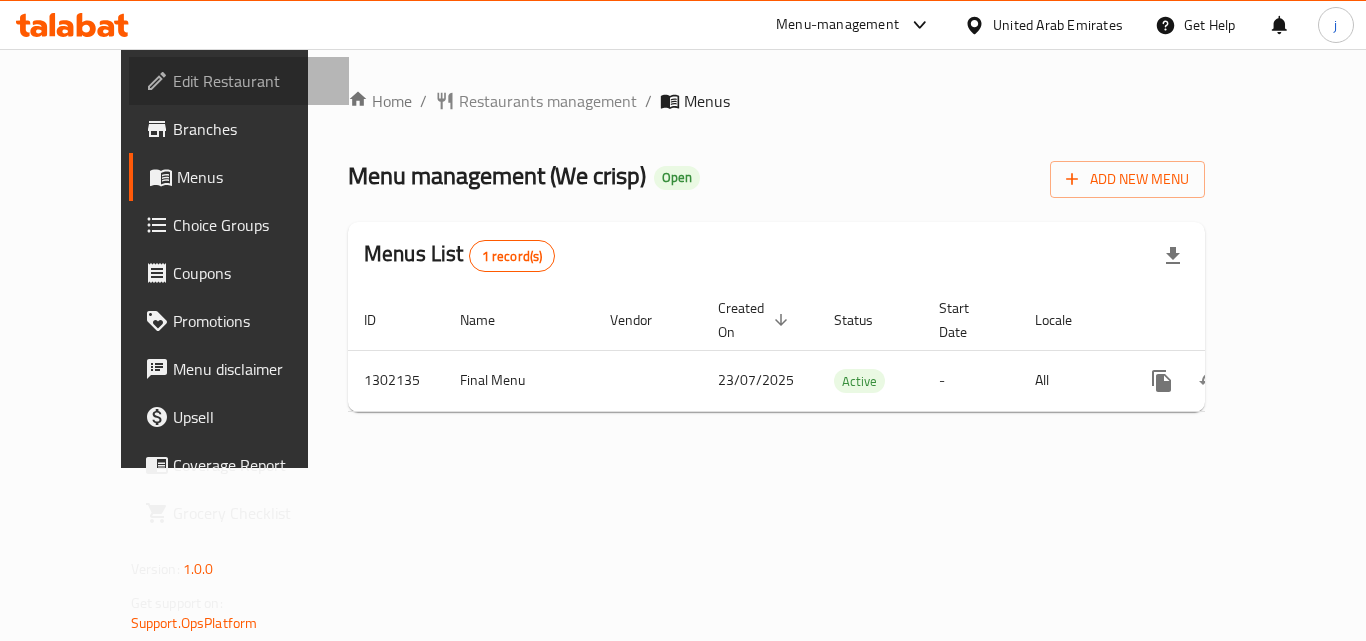 click on "Edit Restaurant" at bounding box center (253, 81) 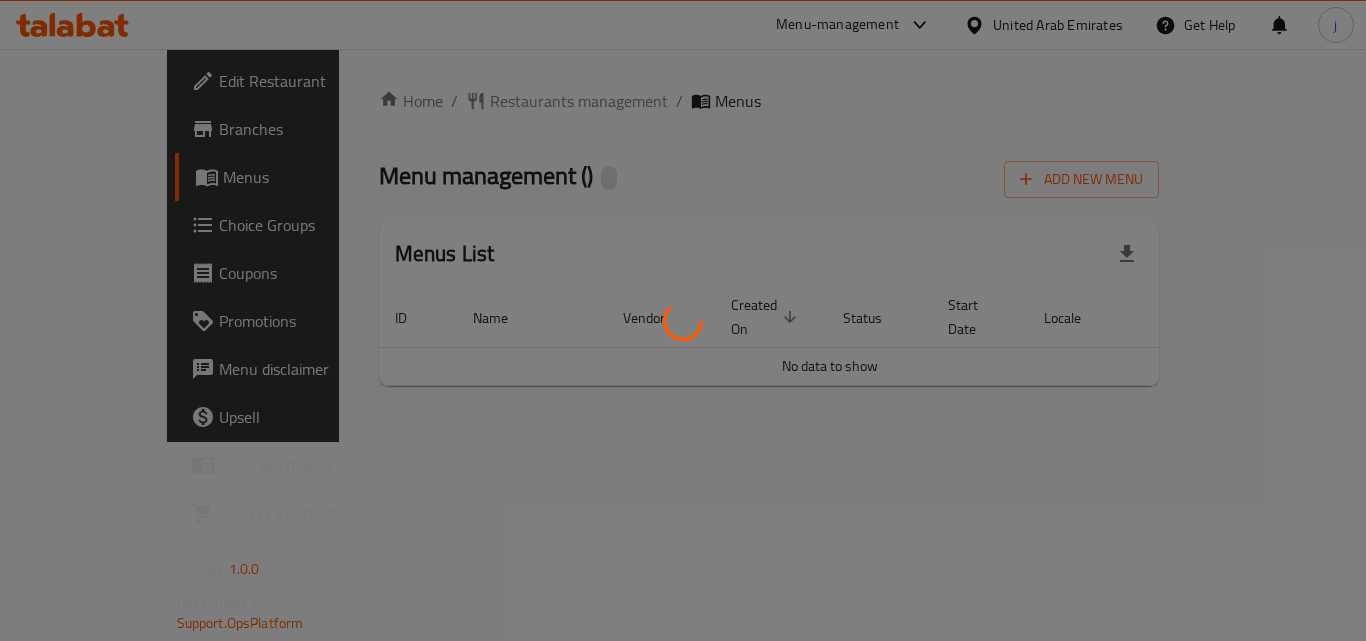 scroll, scrollTop: 0, scrollLeft: 0, axis: both 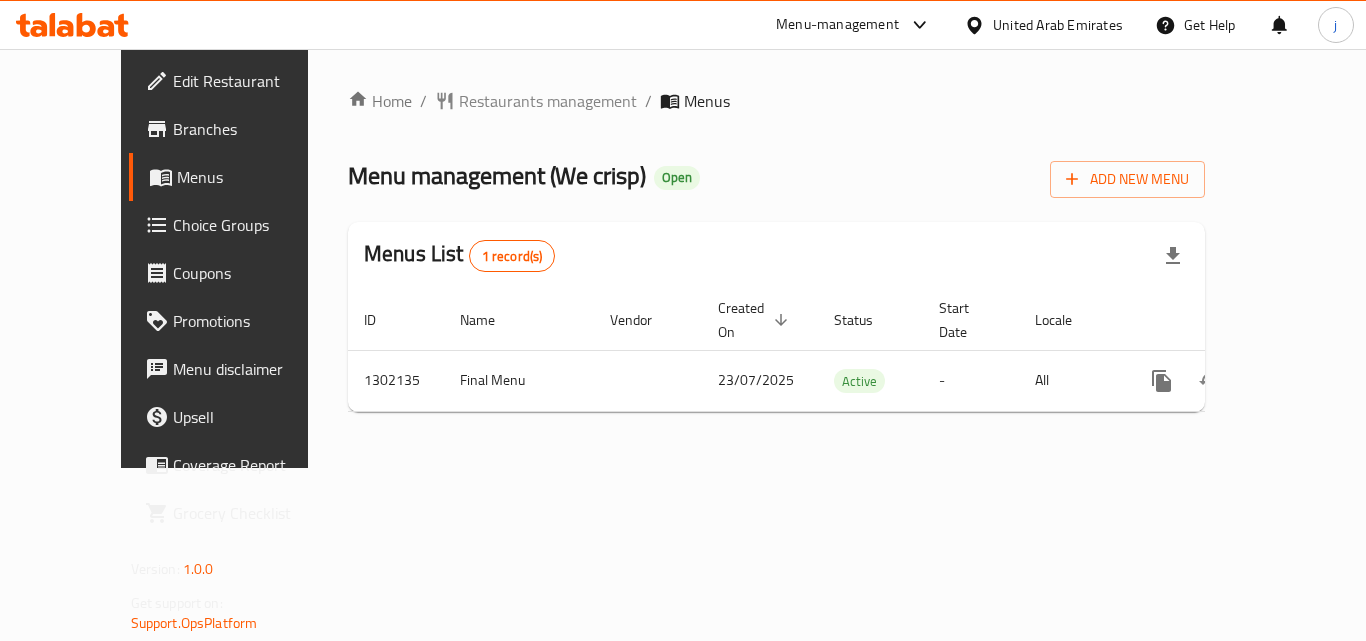 click on "Menus" at bounding box center [255, 177] 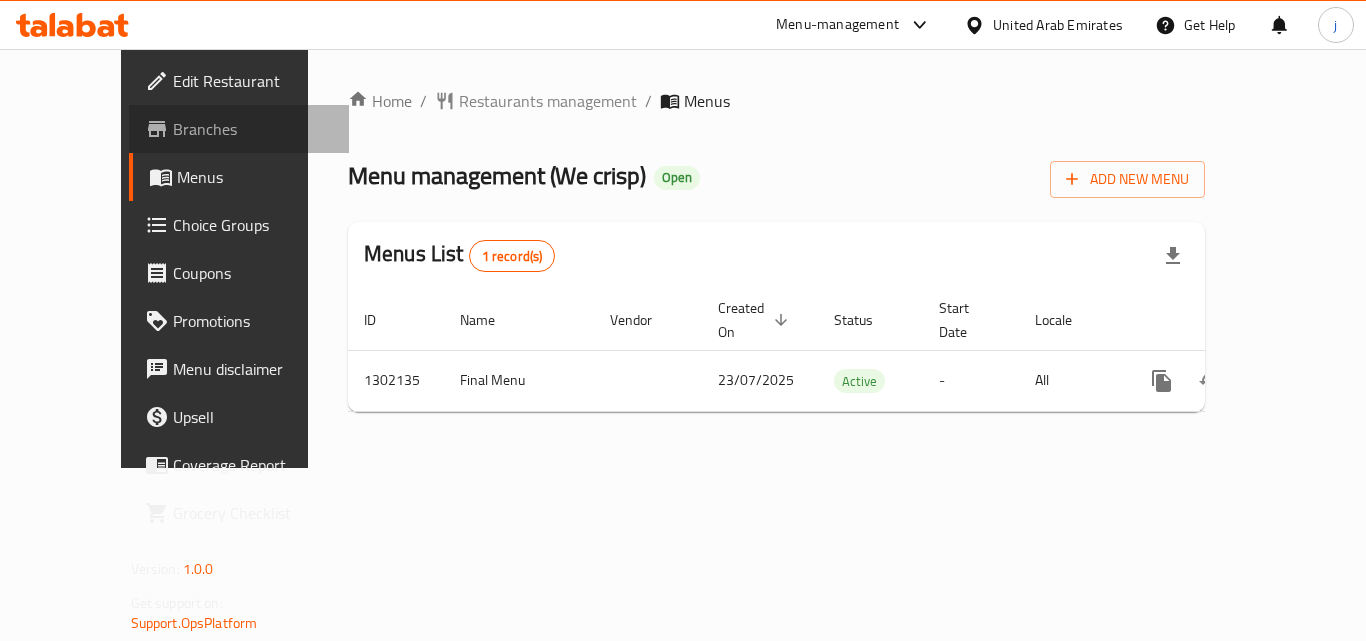 click on "Branches" at bounding box center (253, 129) 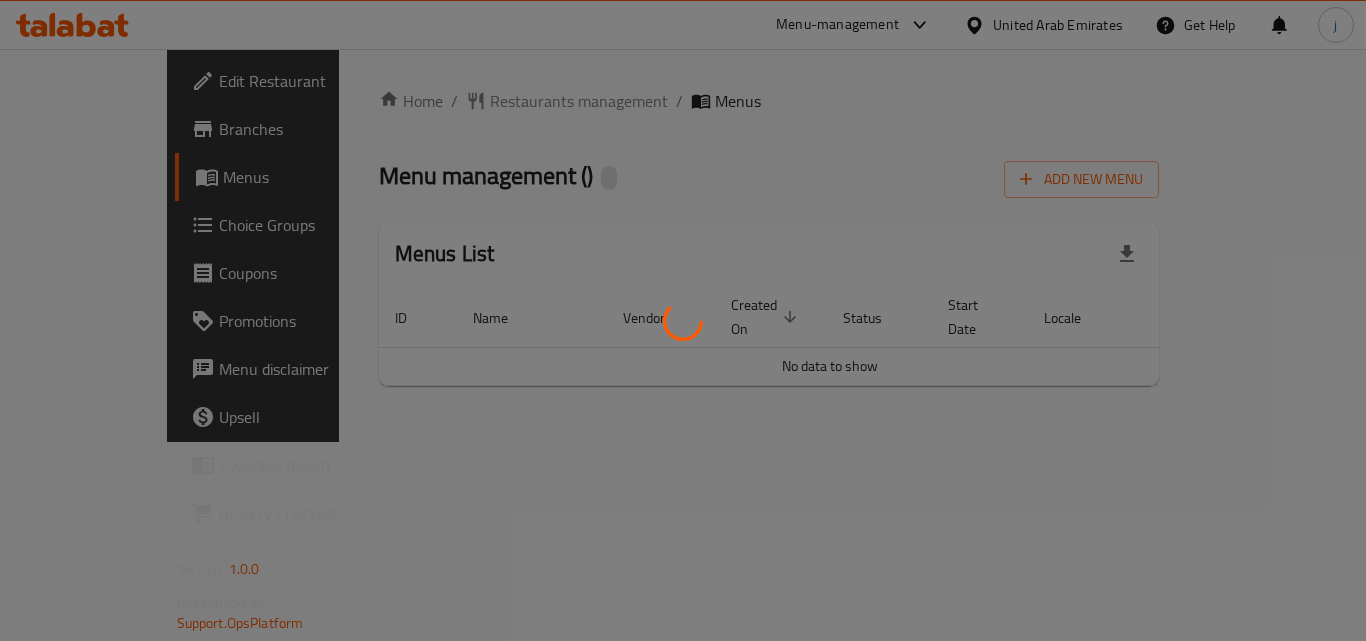 scroll, scrollTop: 0, scrollLeft: 0, axis: both 